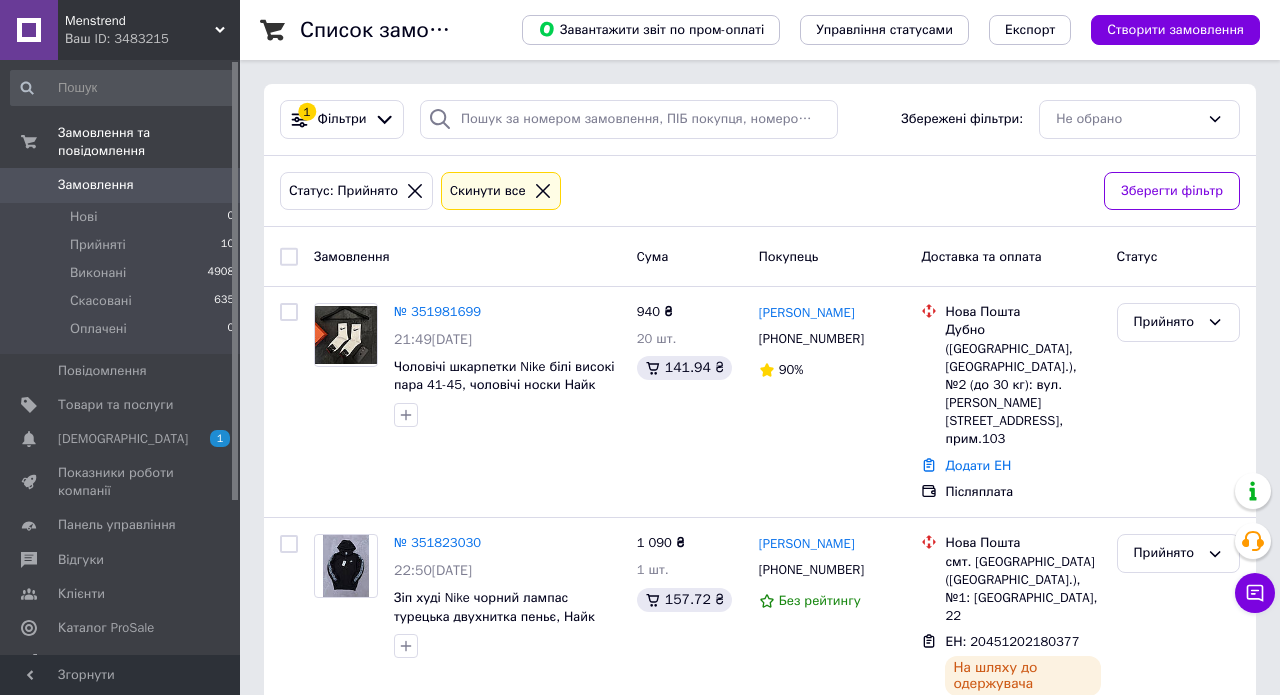 scroll, scrollTop: 0, scrollLeft: 0, axis: both 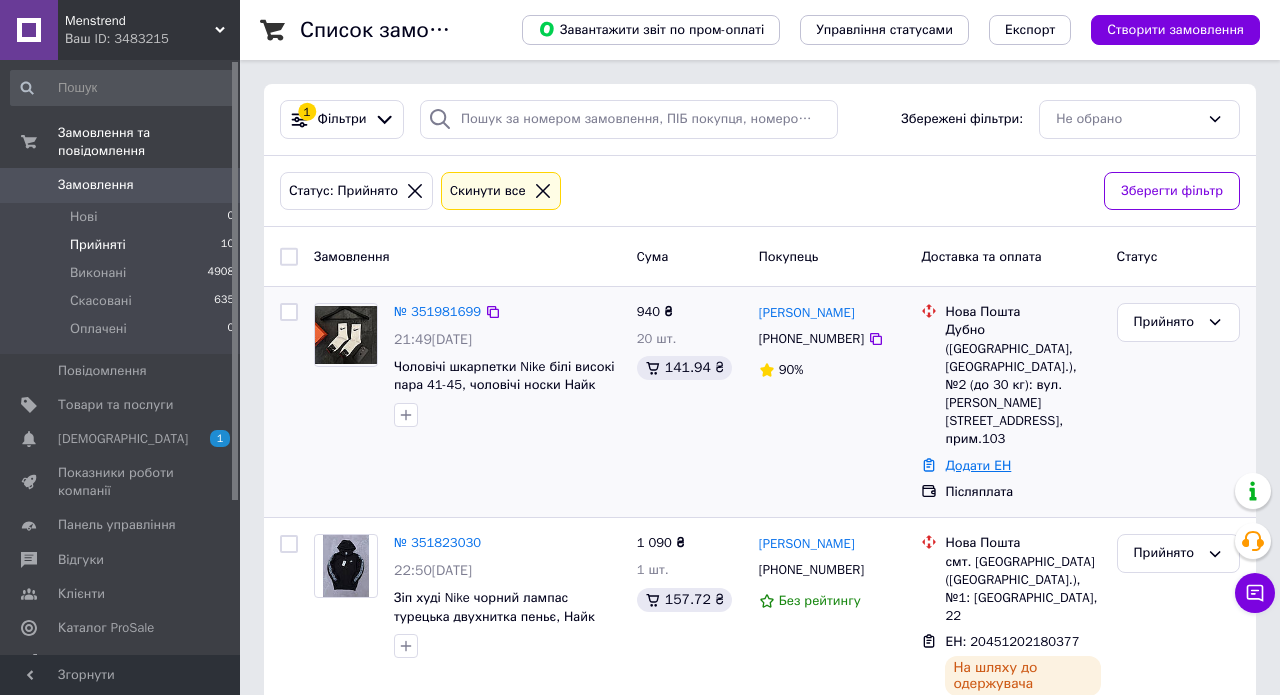 click on "Додати ЕН" at bounding box center (978, 465) 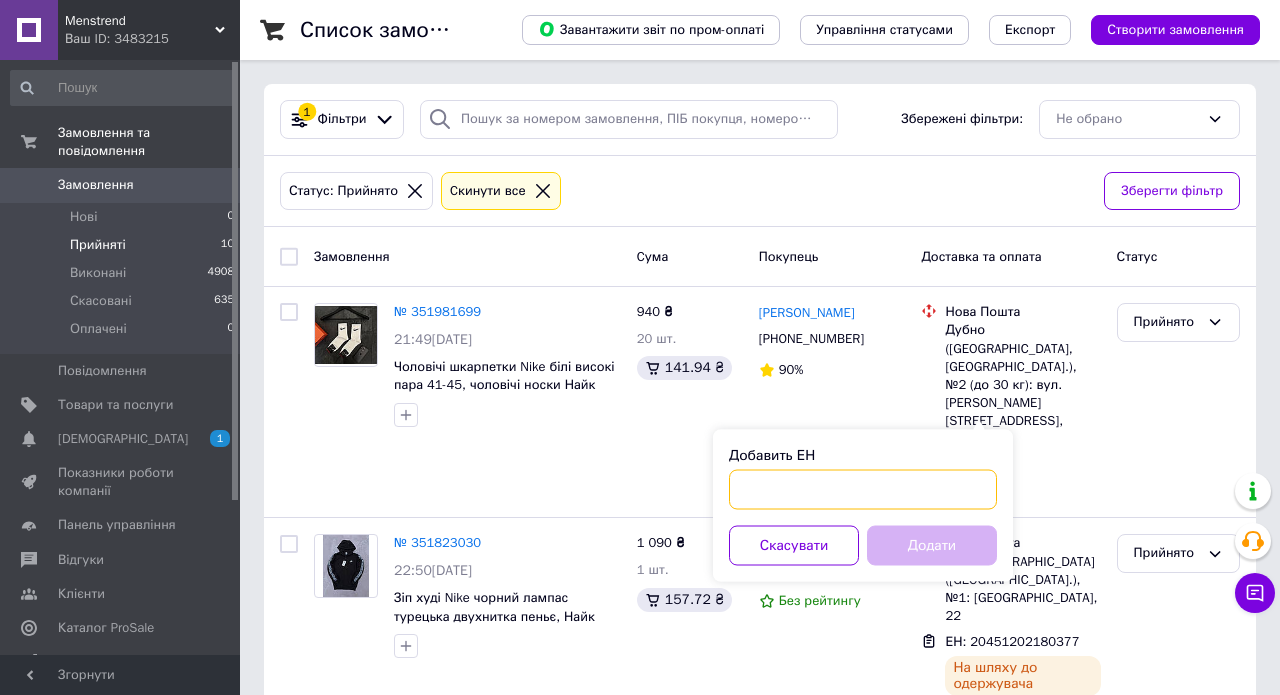 click on "Добавить ЕН" at bounding box center [863, 490] 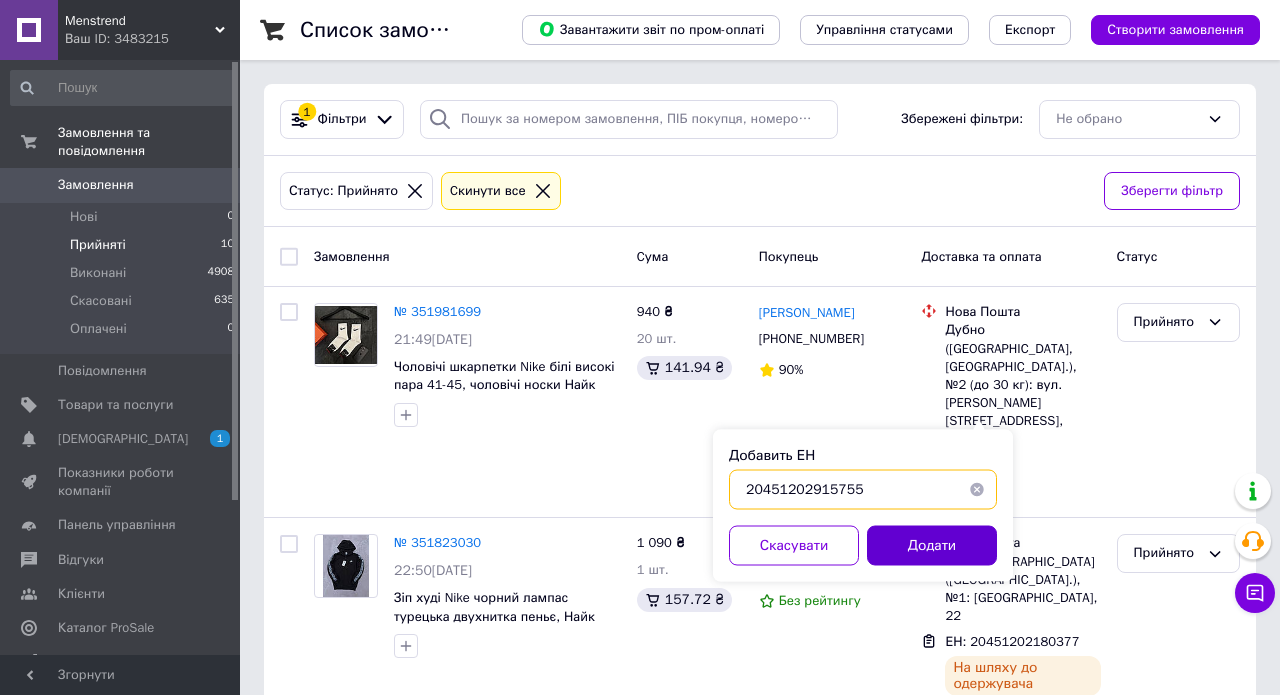type on "20451202915755" 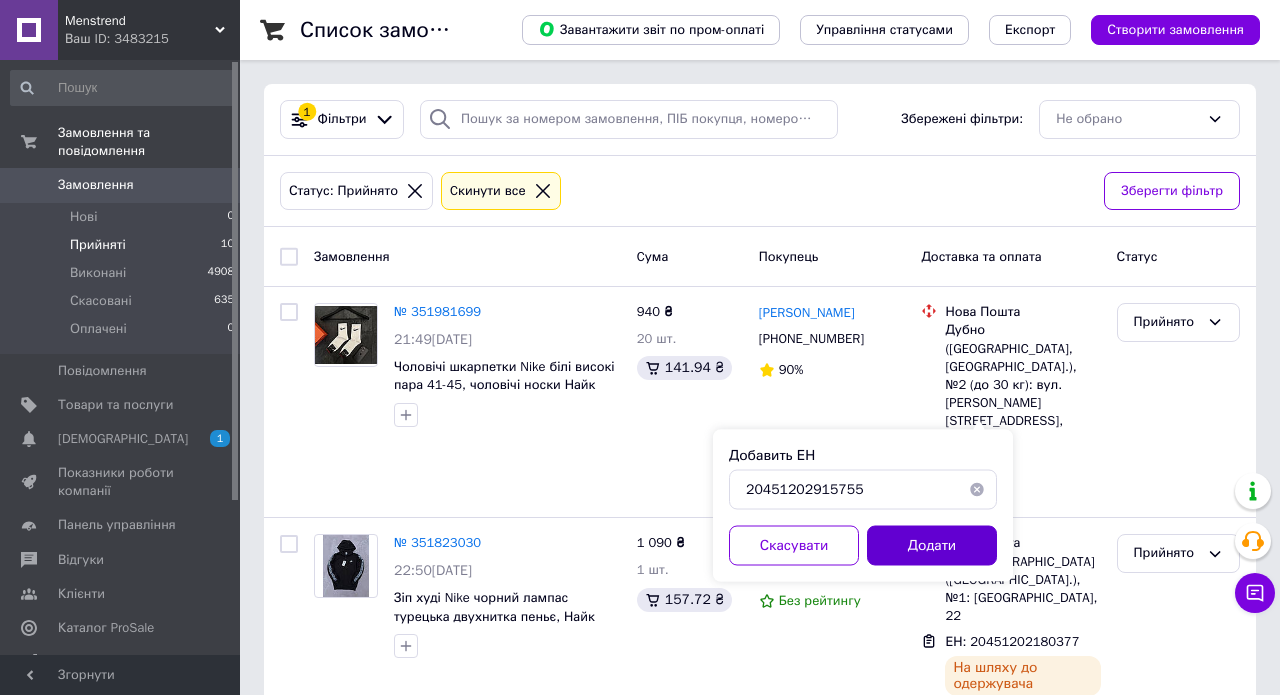 click on "Додати" at bounding box center (932, 546) 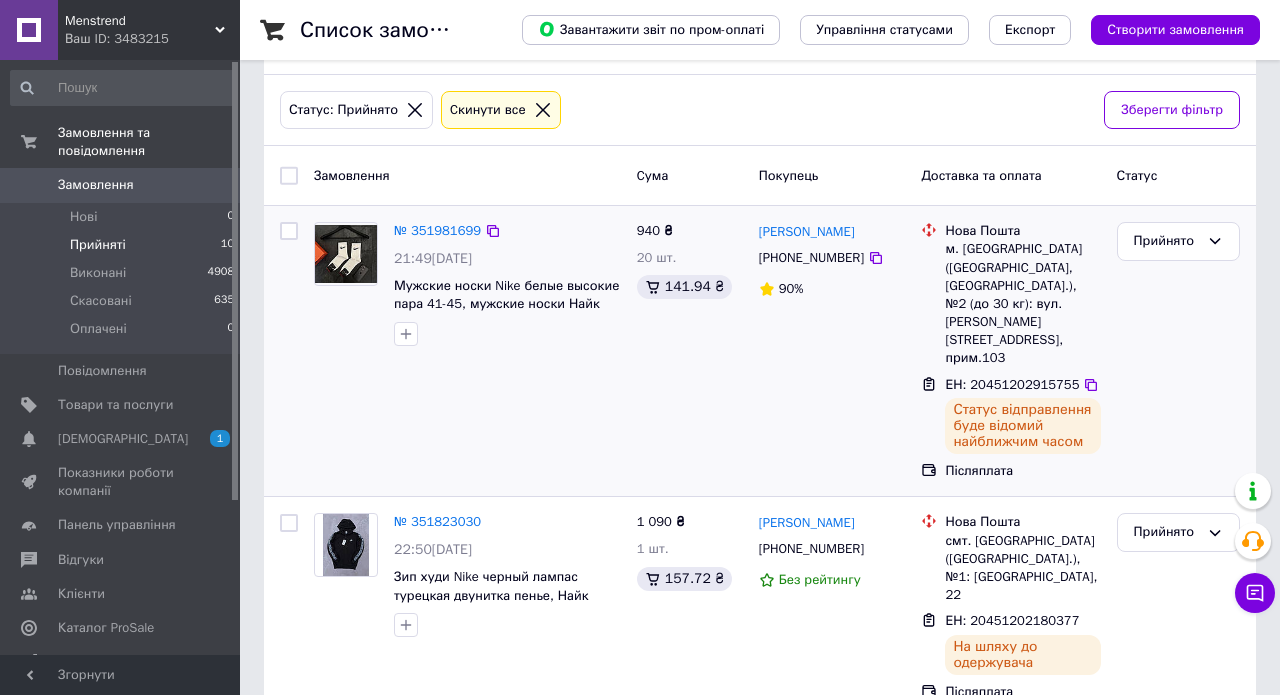 scroll, scrollTop: 89, scrollLeft: 0, axis: vertical 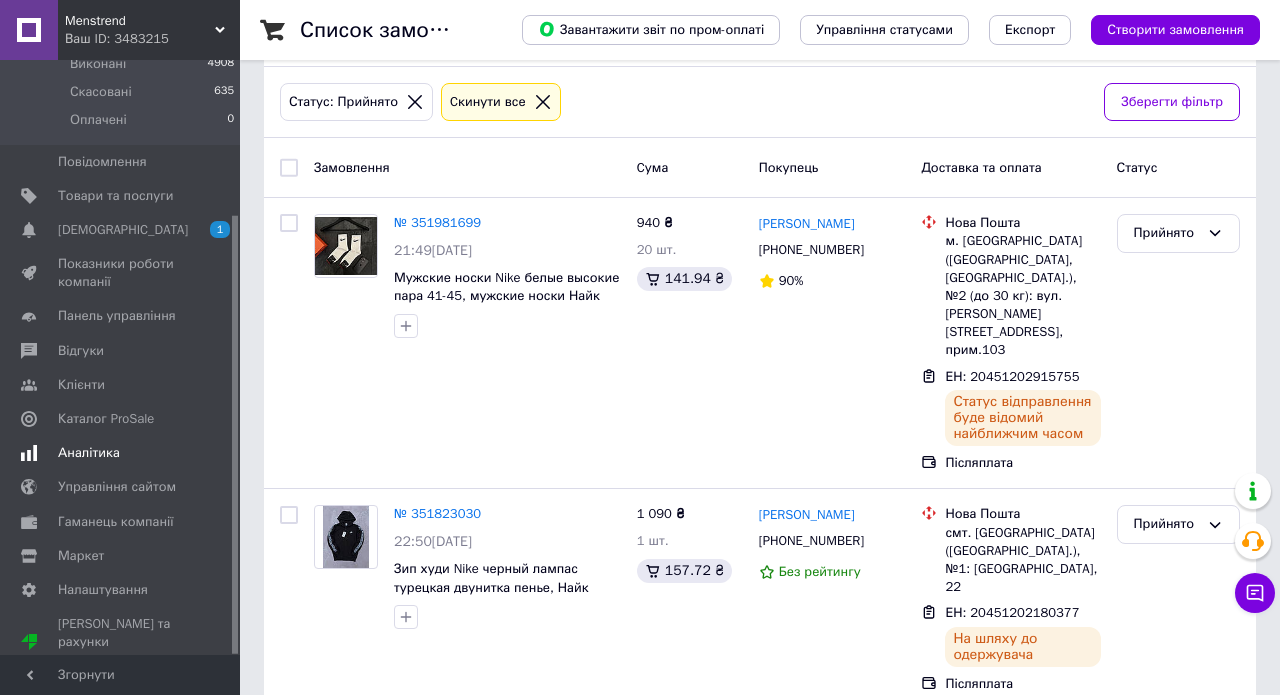 click on "Аналітика" at bounding box center (89, 453) 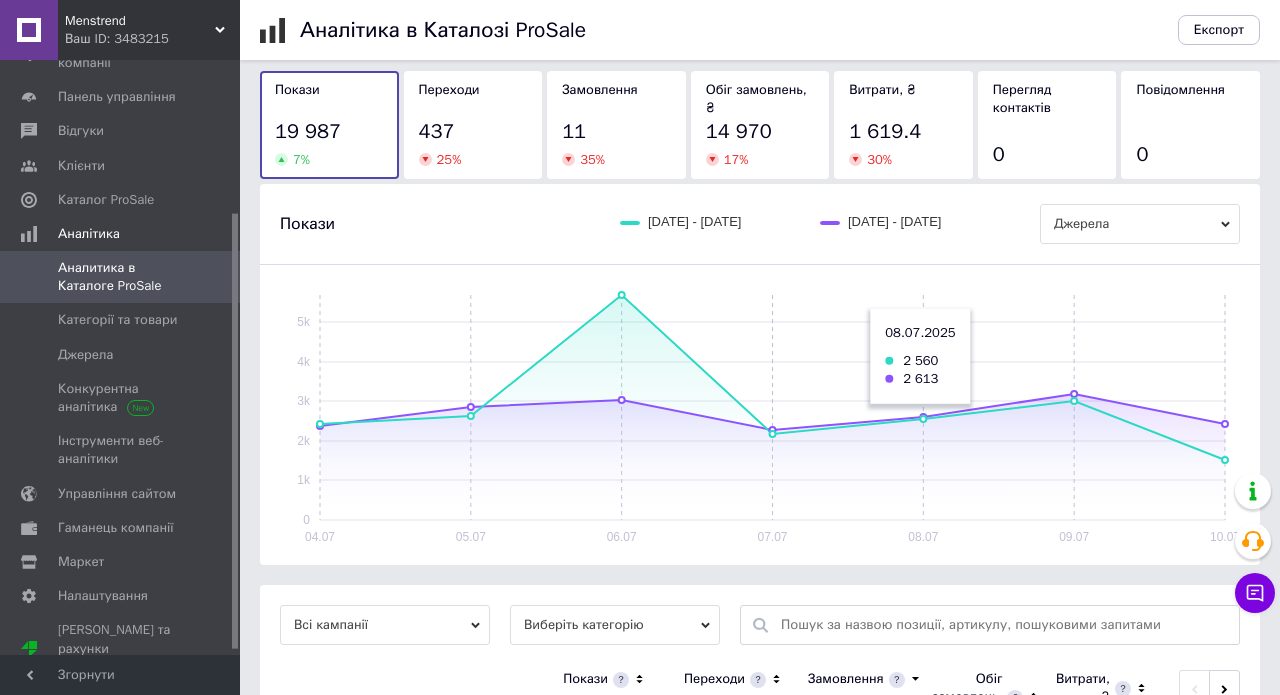 scroll, scrollTop: 165, scrollLeft: 0, axis: vertical 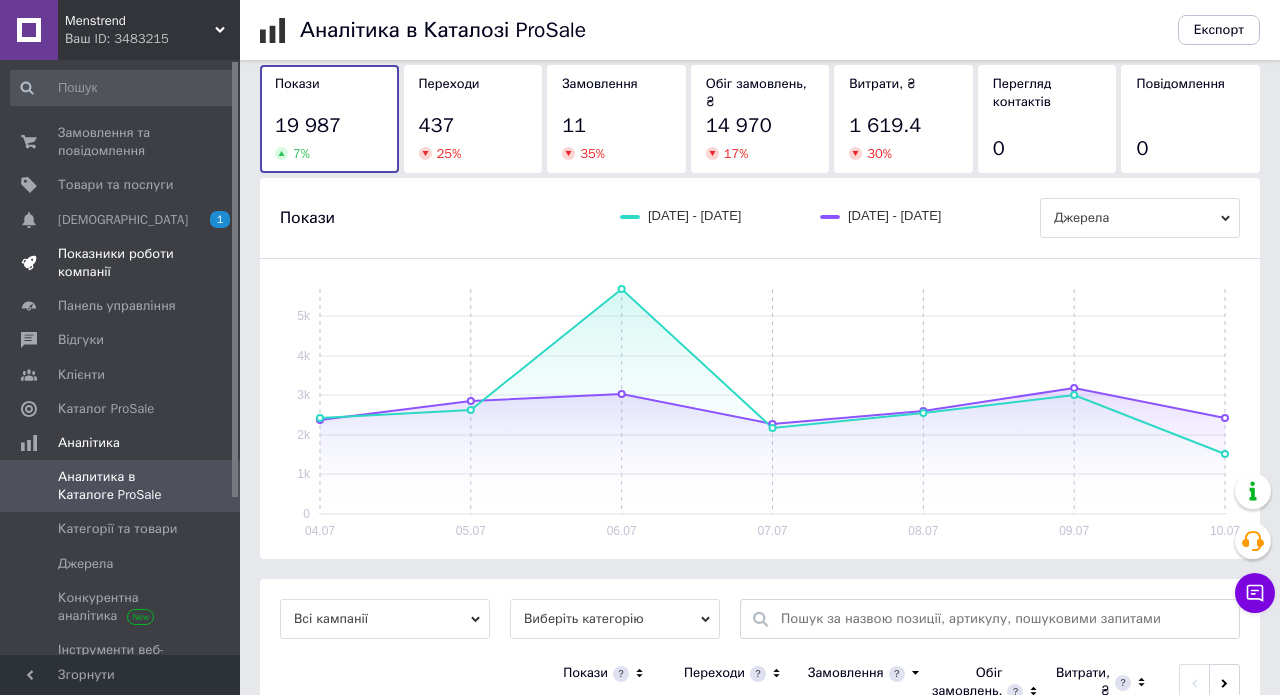 click on "Показники роботи компанії" at bounding box center (121, 263) 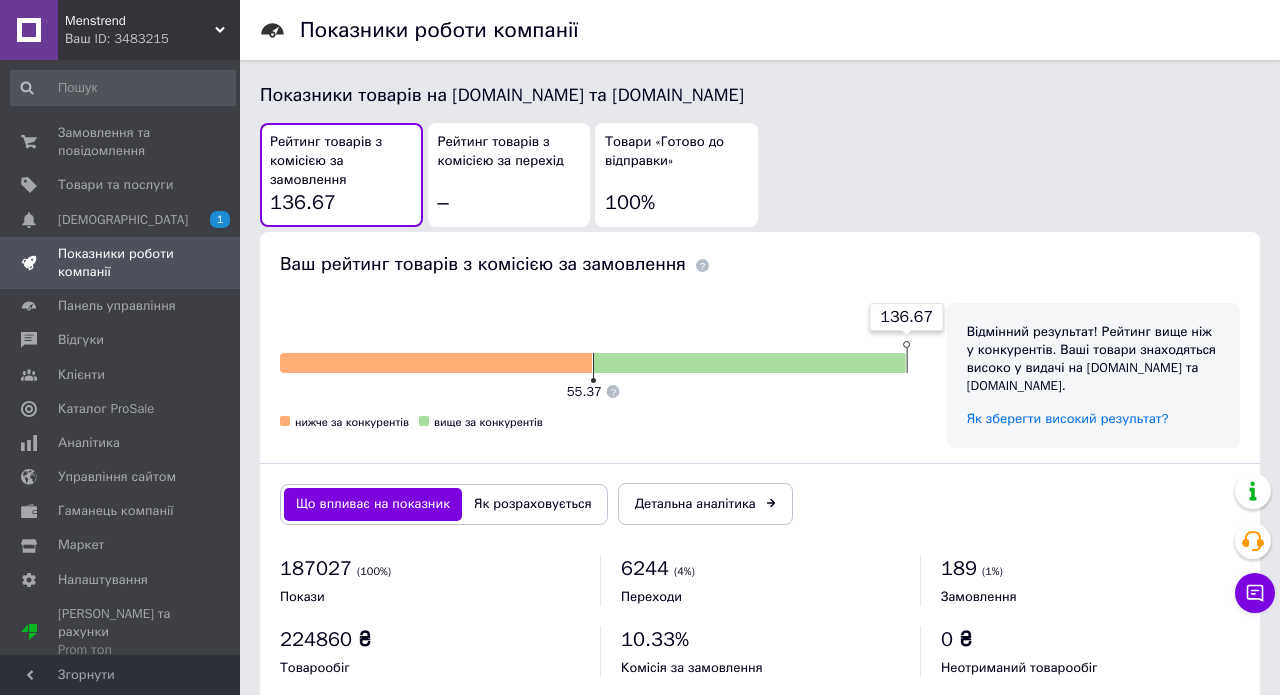 scroll, scrollTop: 1097, scrollLeft: 0, axis: vertical 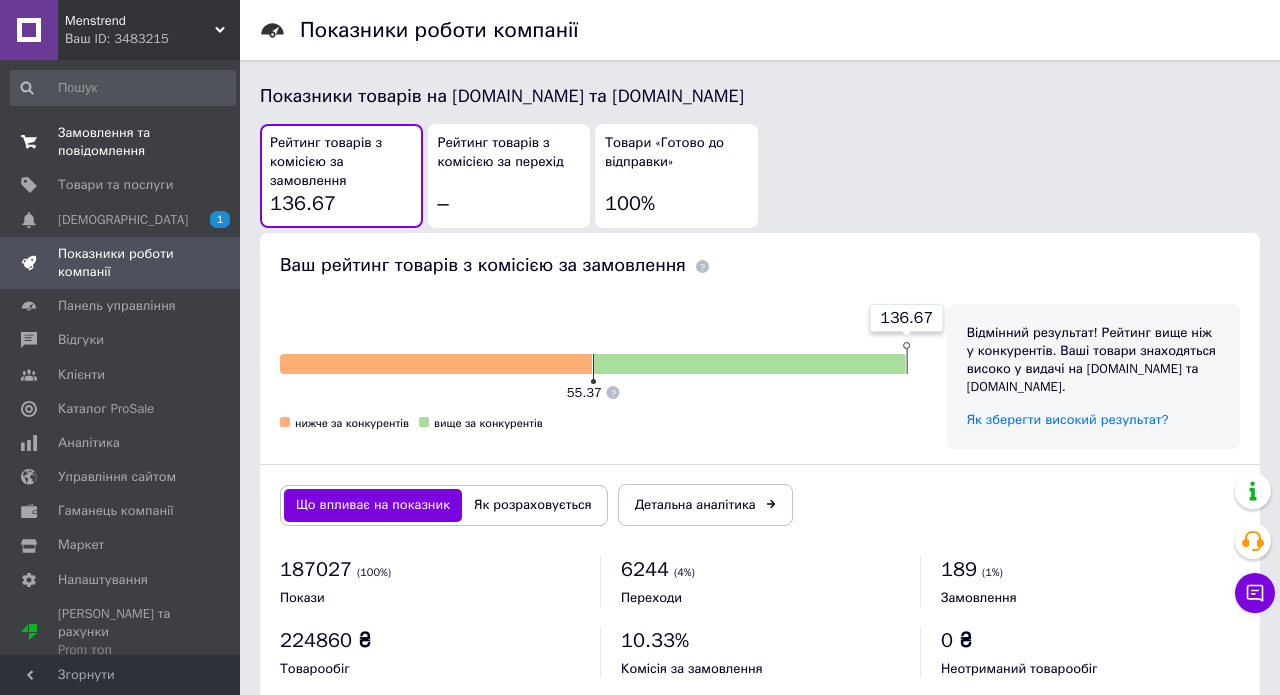 click on "Замовлення та повідомлення" at bounding box center [121, 142] 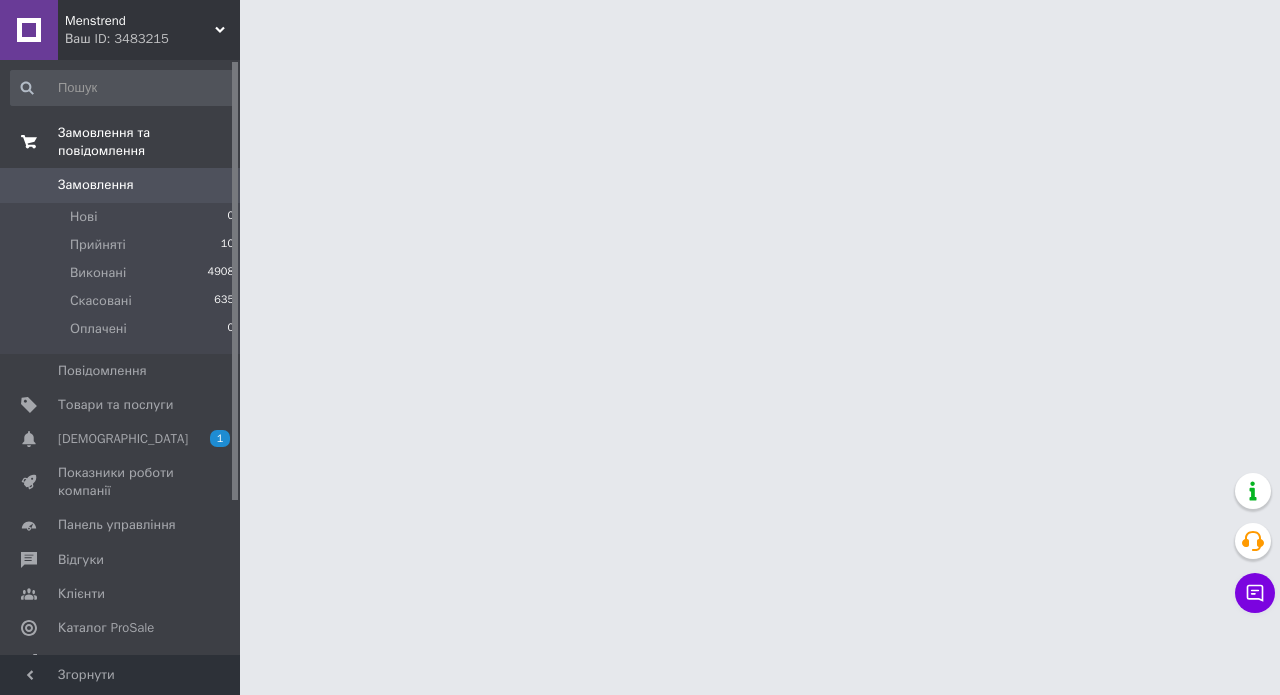 scroll, scrollTop: 0, scrollLeft: 0, axis: both 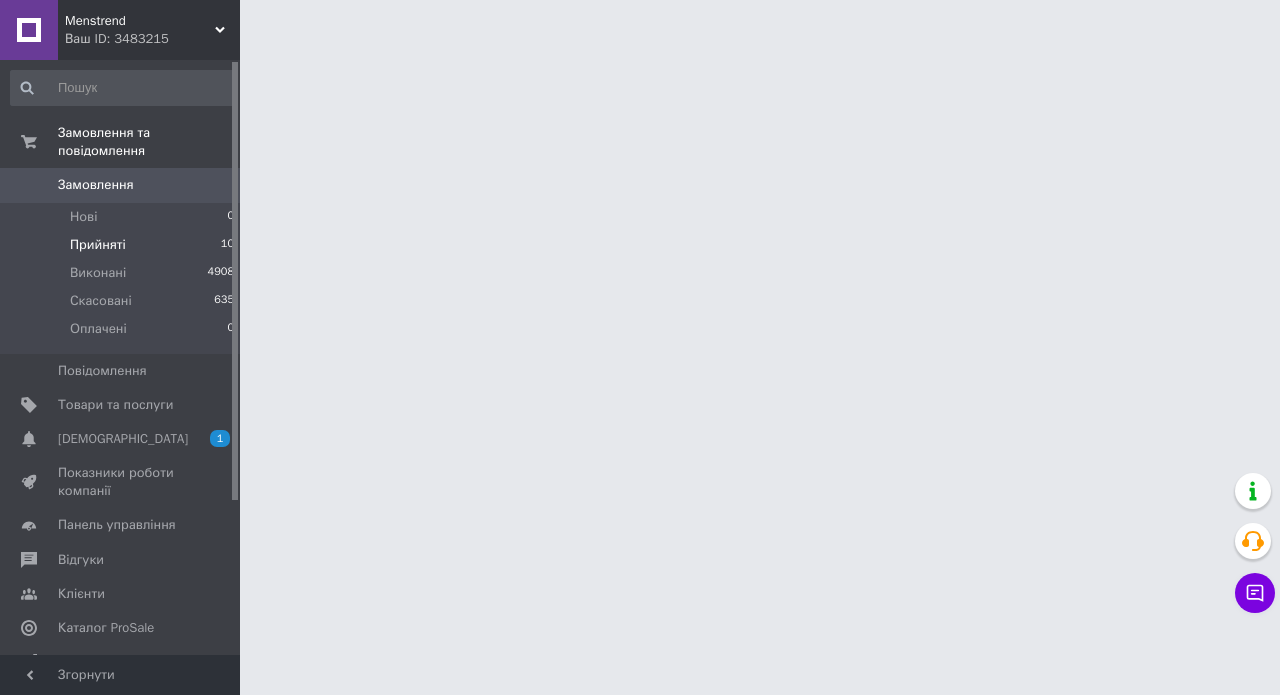 click on "Прийняті 10" at bounding box center [123, 245] 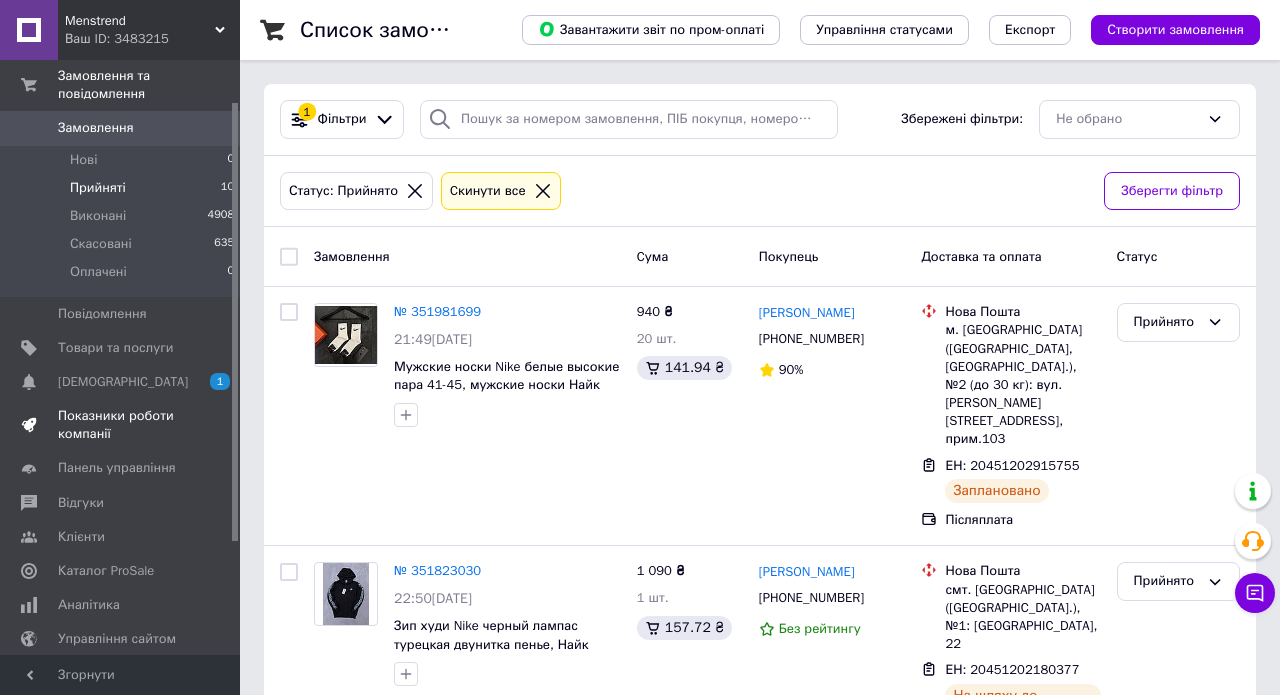 scroll, scrollTop: 56, scrollLeft: 0, axis: vertical 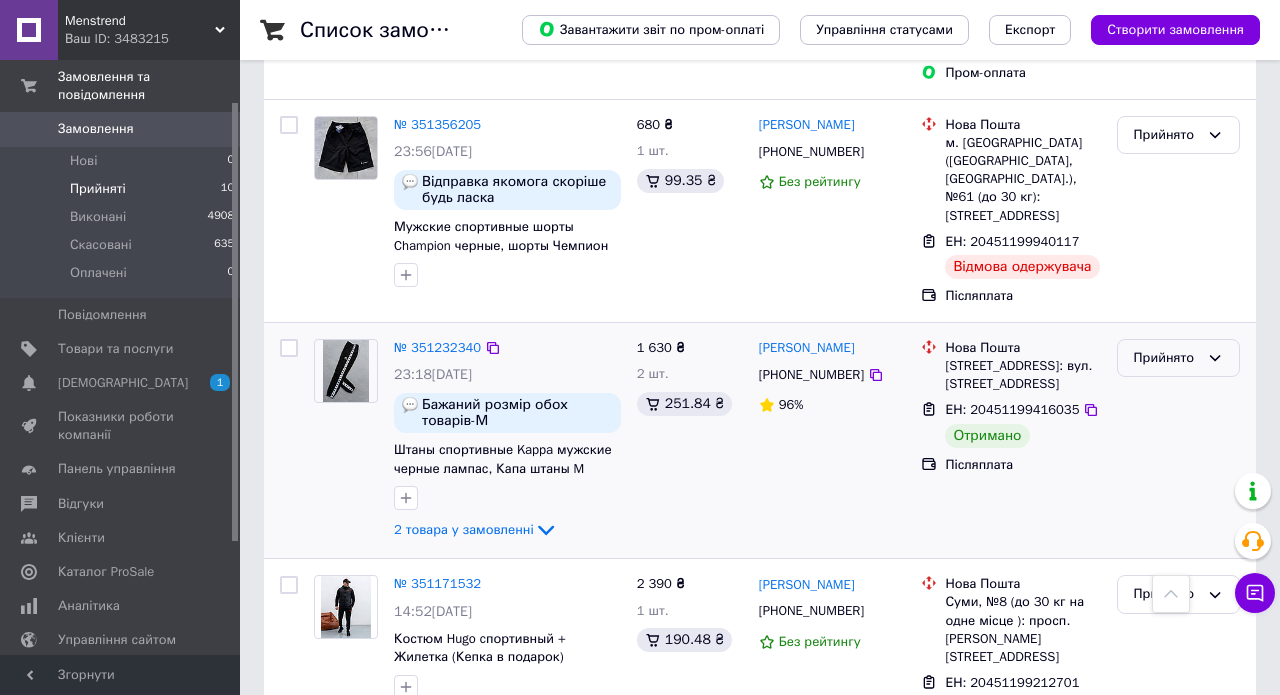 click on "Прийнято" at bounding box center (1166, 358) 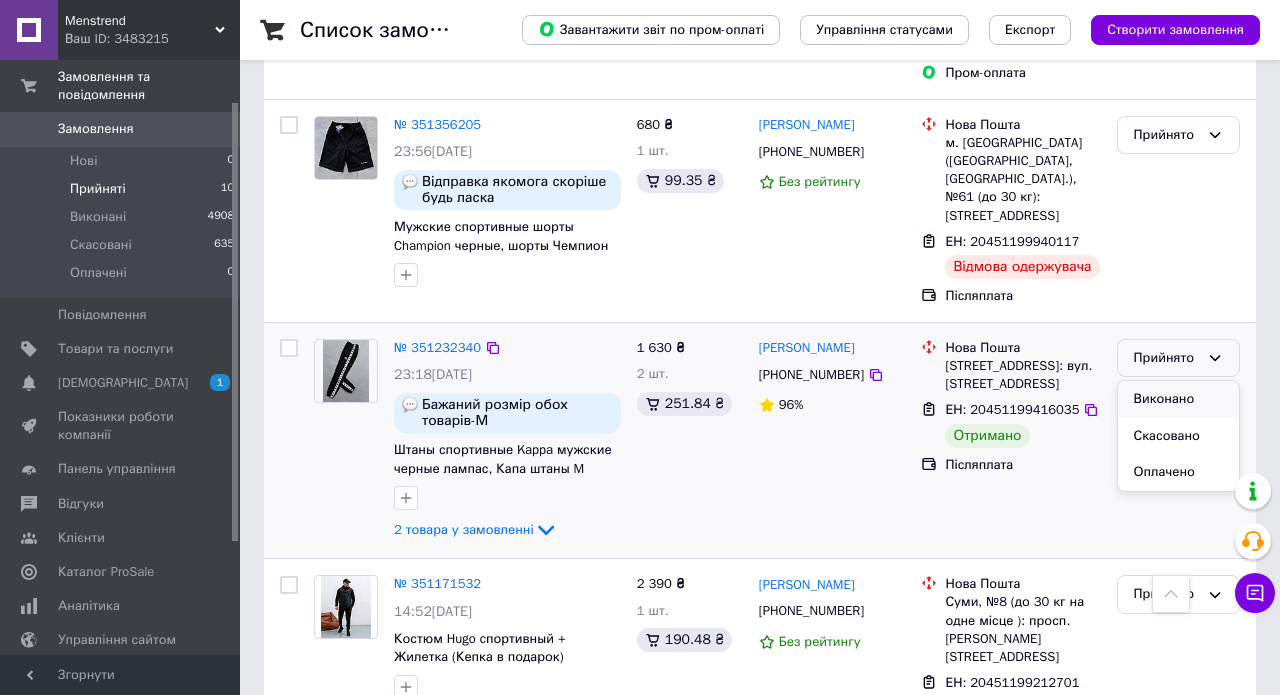 click on "Виконано" at bounding box center [1178, 399] 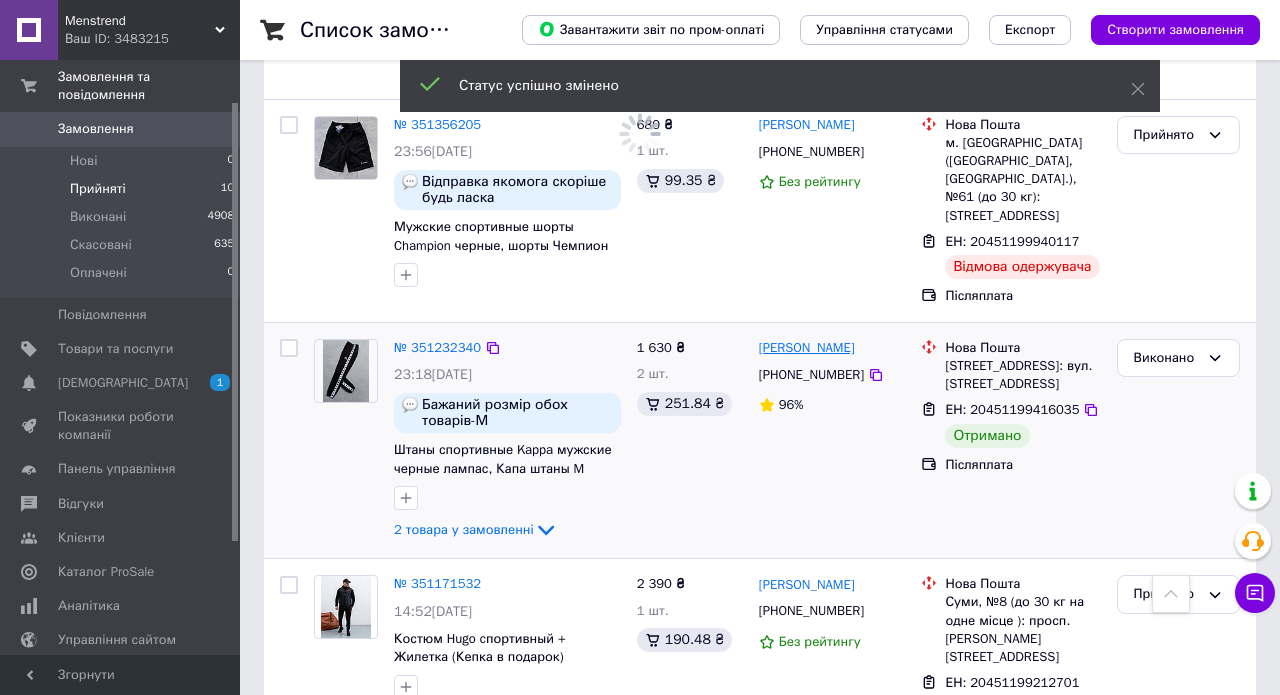 click on "[PERSON_NAME]" at bounding box center (807, 348) 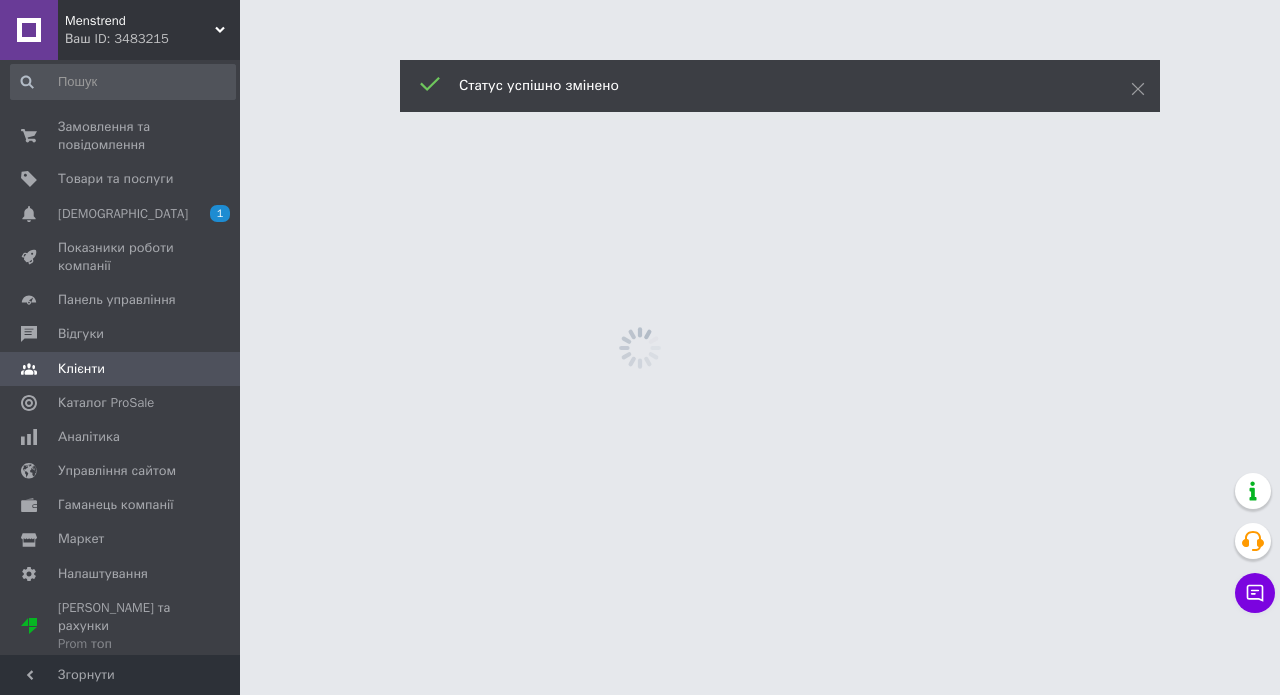 scroll, scrollTop: 0, scrollLeft: 0, axis: both 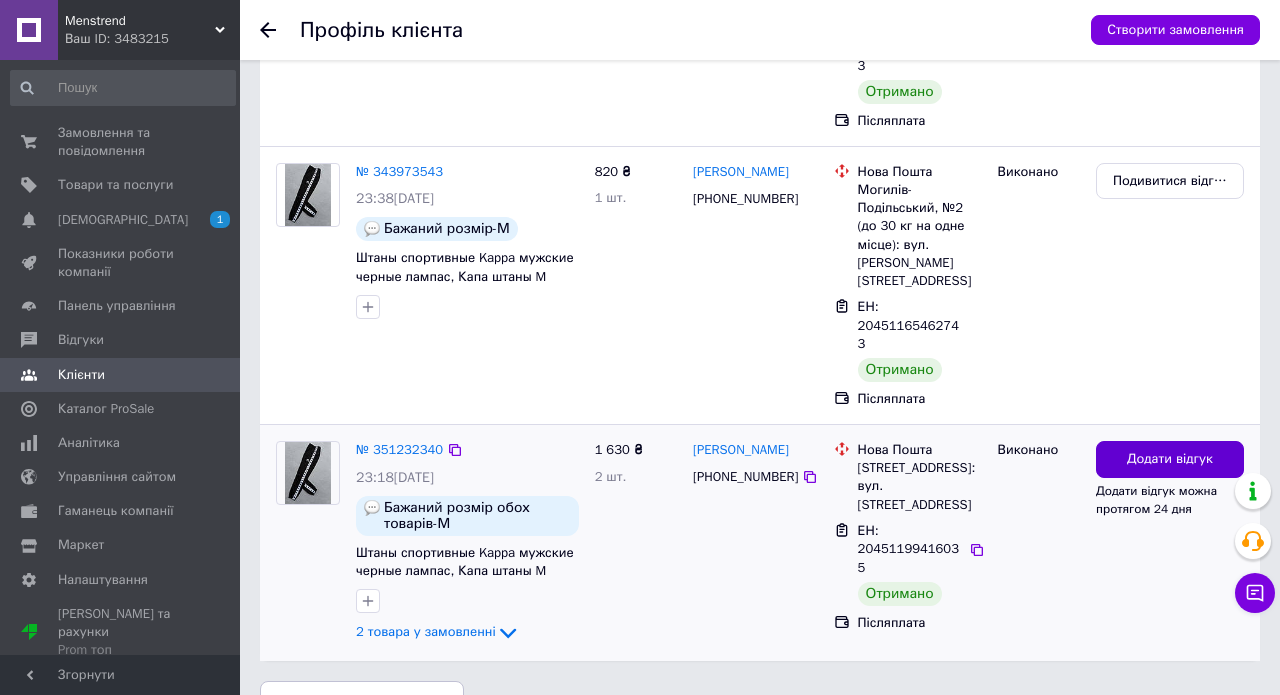 click on "Додати відгук" at bounding box center (1170, 459) 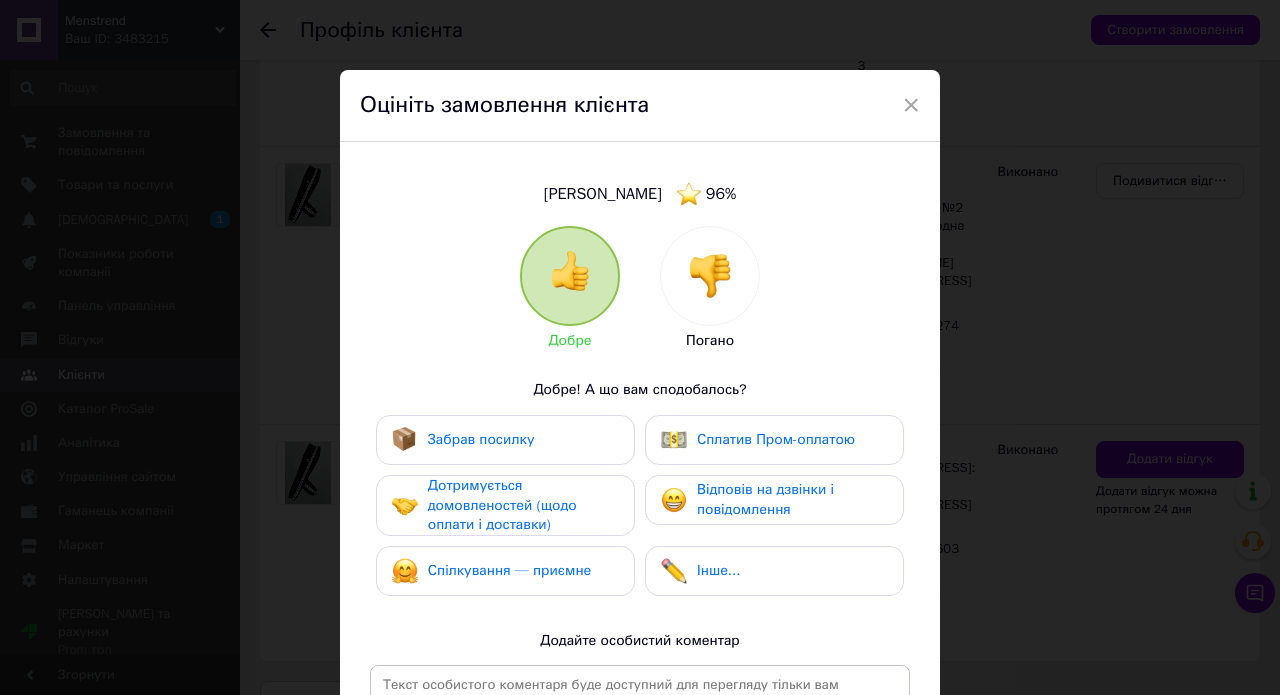 click on "Забрав посилку" at bounding box center (505, 440) 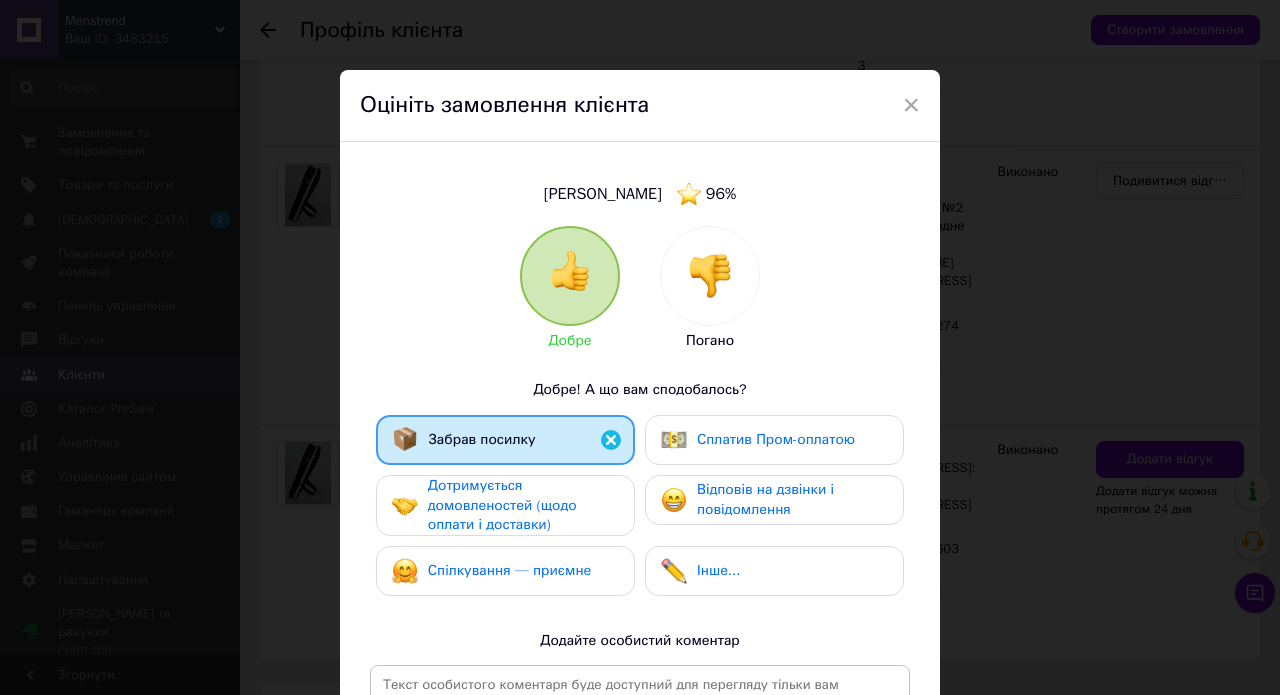 click on "Дотримується домовленостей (щодо оплати і доставки)" at bounding box center (502, 505) 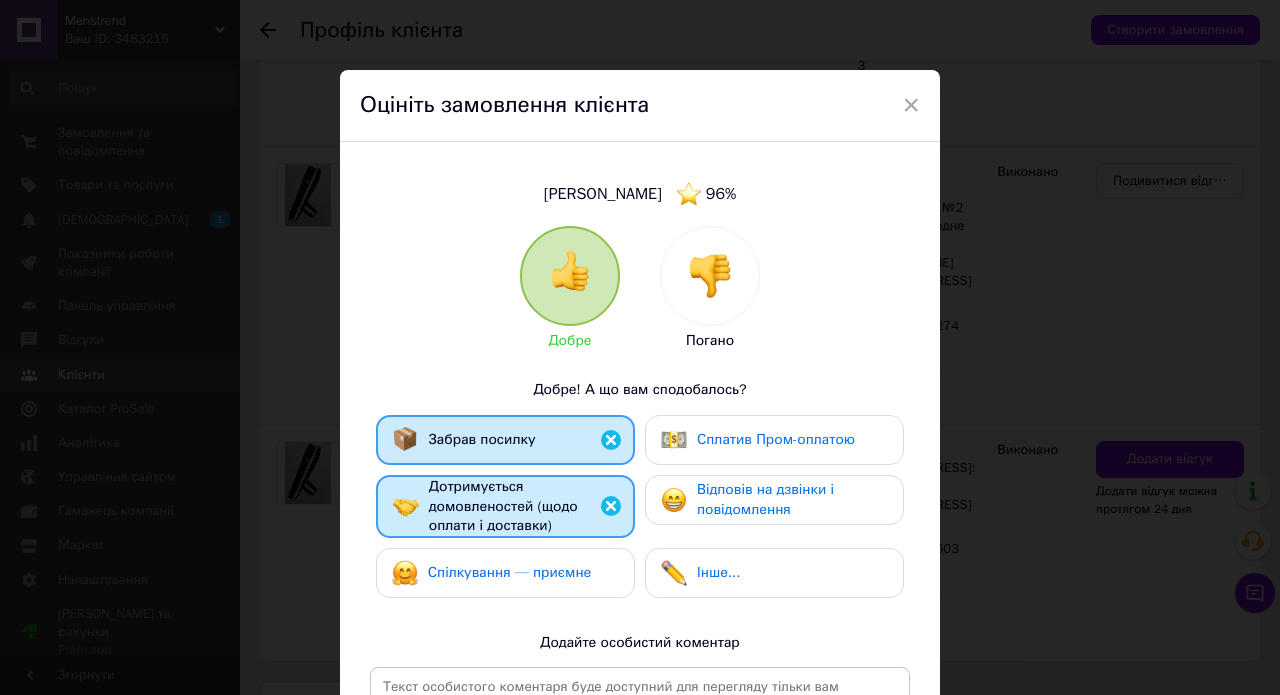 click on "Спілкування — приємне" at bounding box center [510, 572] 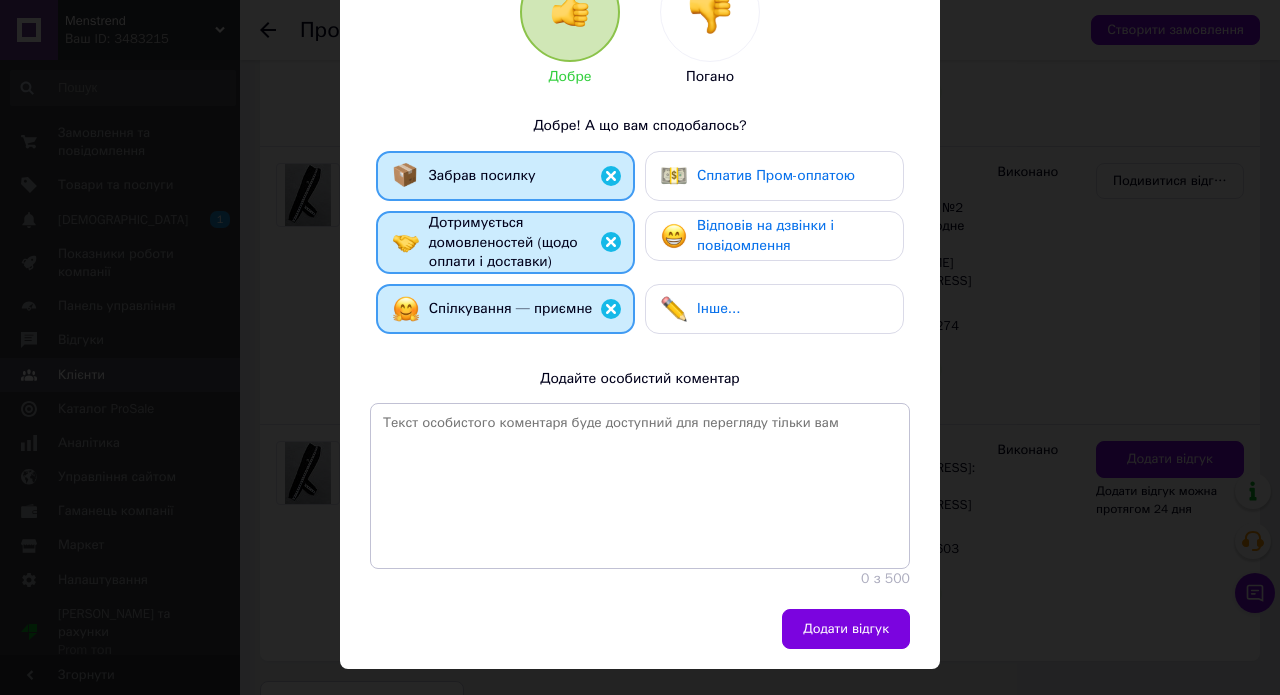 scroll, scrollTop: 263, scrollLeft: 0, axis: vertical 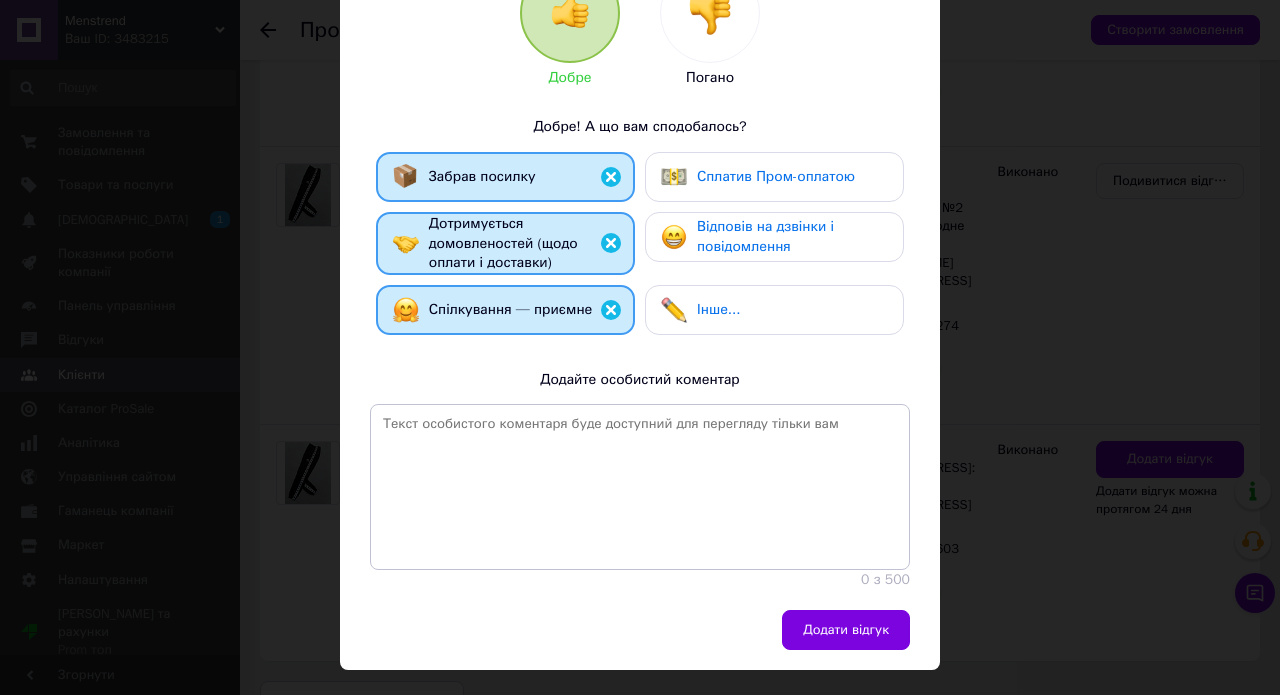 click on "Додати відгук" at bounding box center [640, 640] 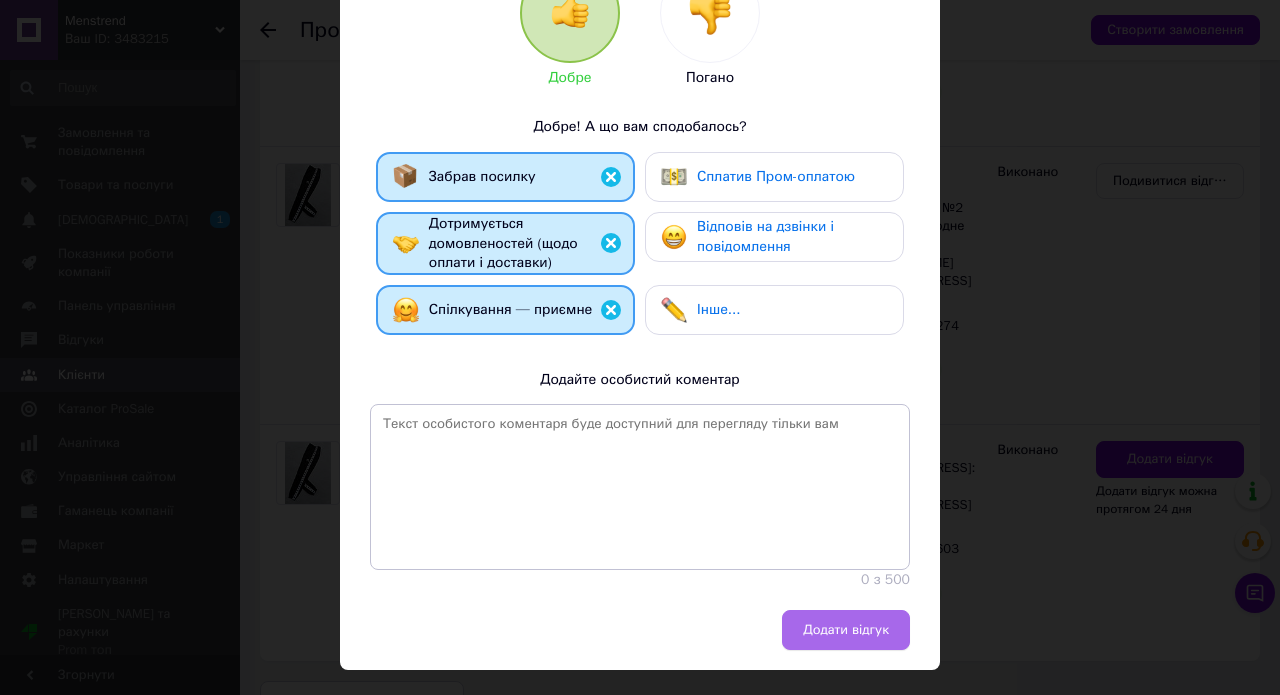 click on "Додати відгук" at bounding box center (846, 630) 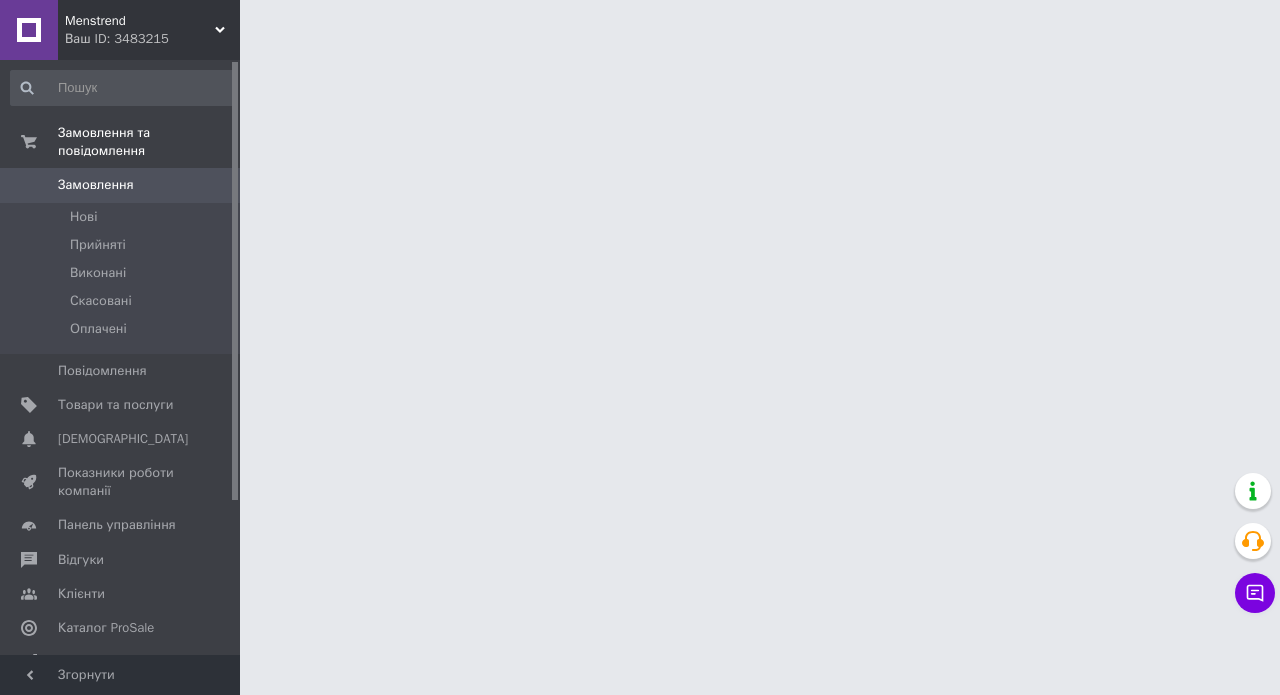 scroll, scrollTop: 0, scrollLeft: 0, axis: both 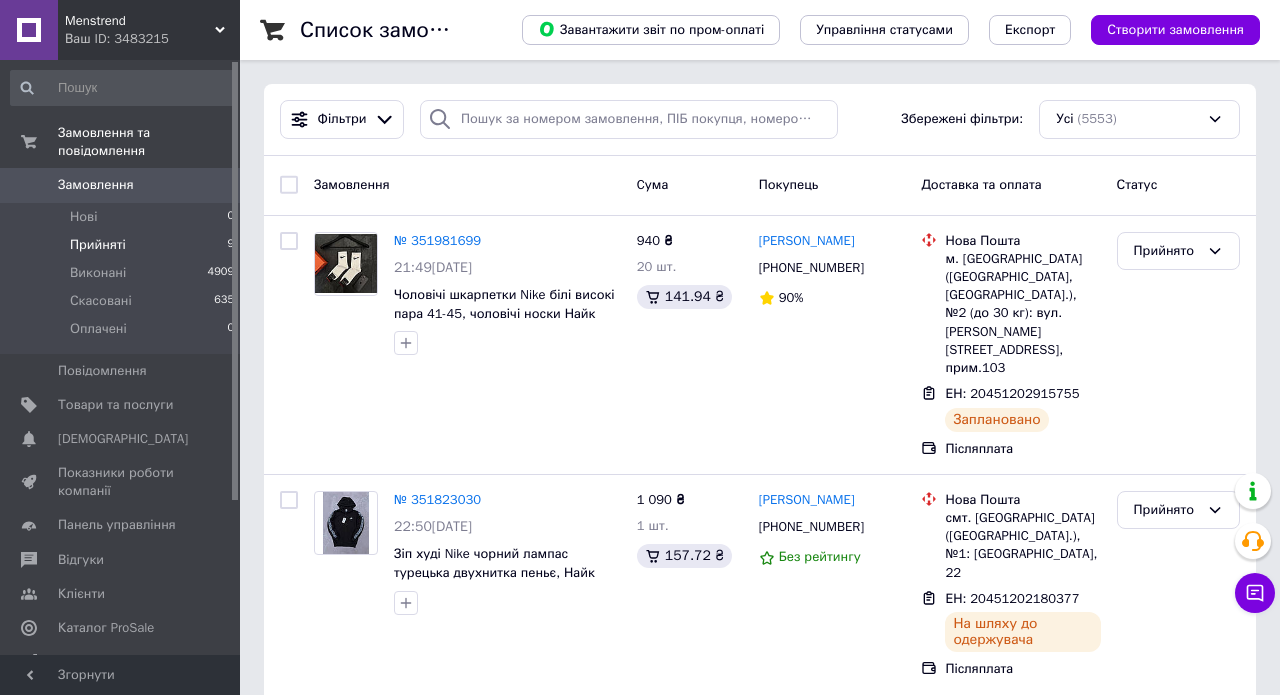 click on "Прийняті 9" at bounding box center [123, 245] 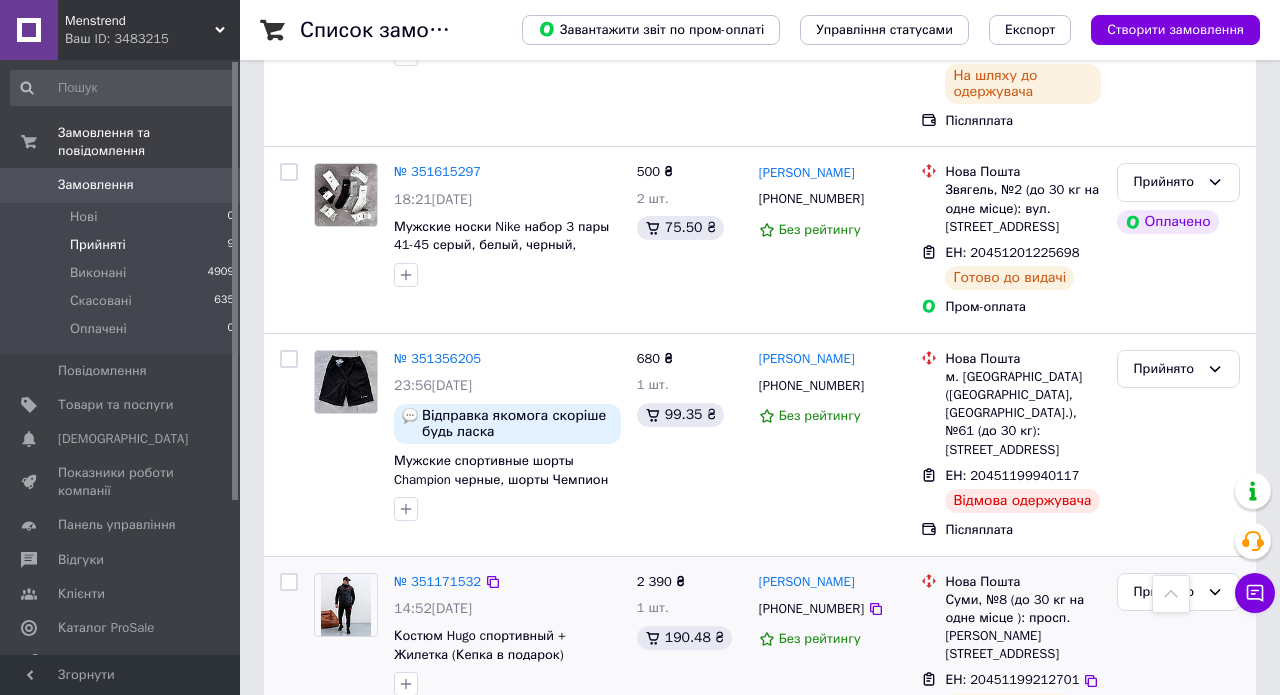 scroll, scrollTop: 1472, scrollLeft: 0, axis: vertical 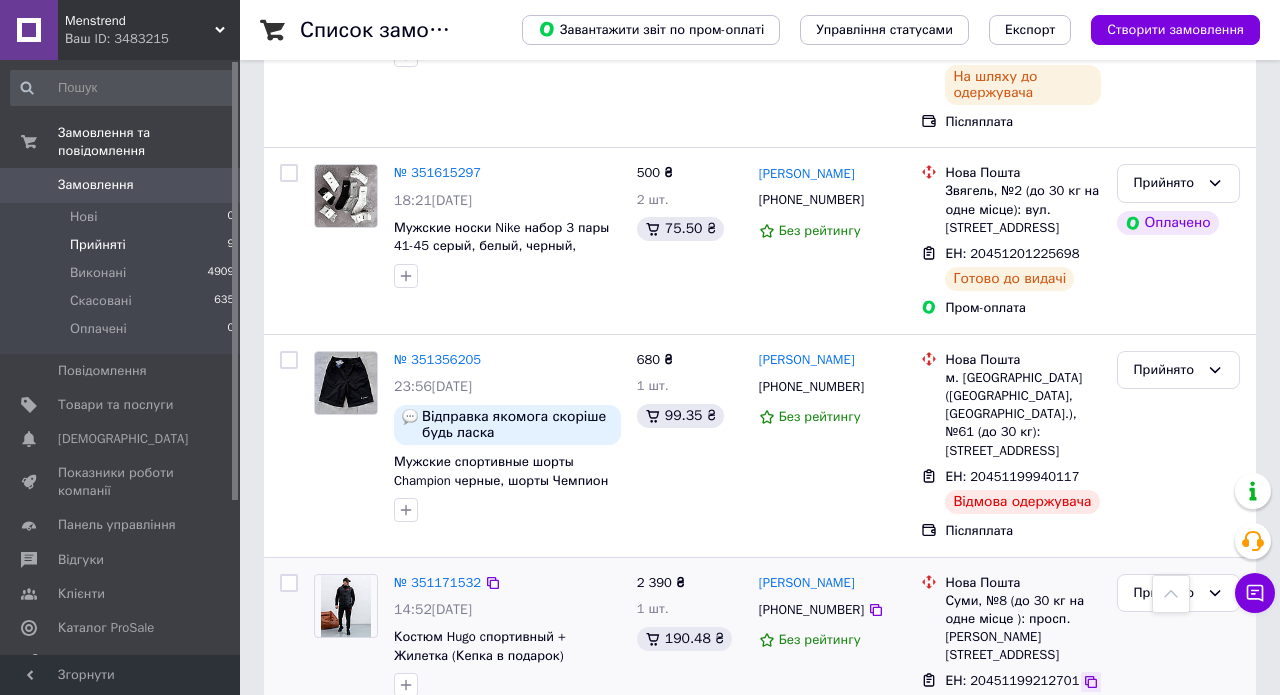 click 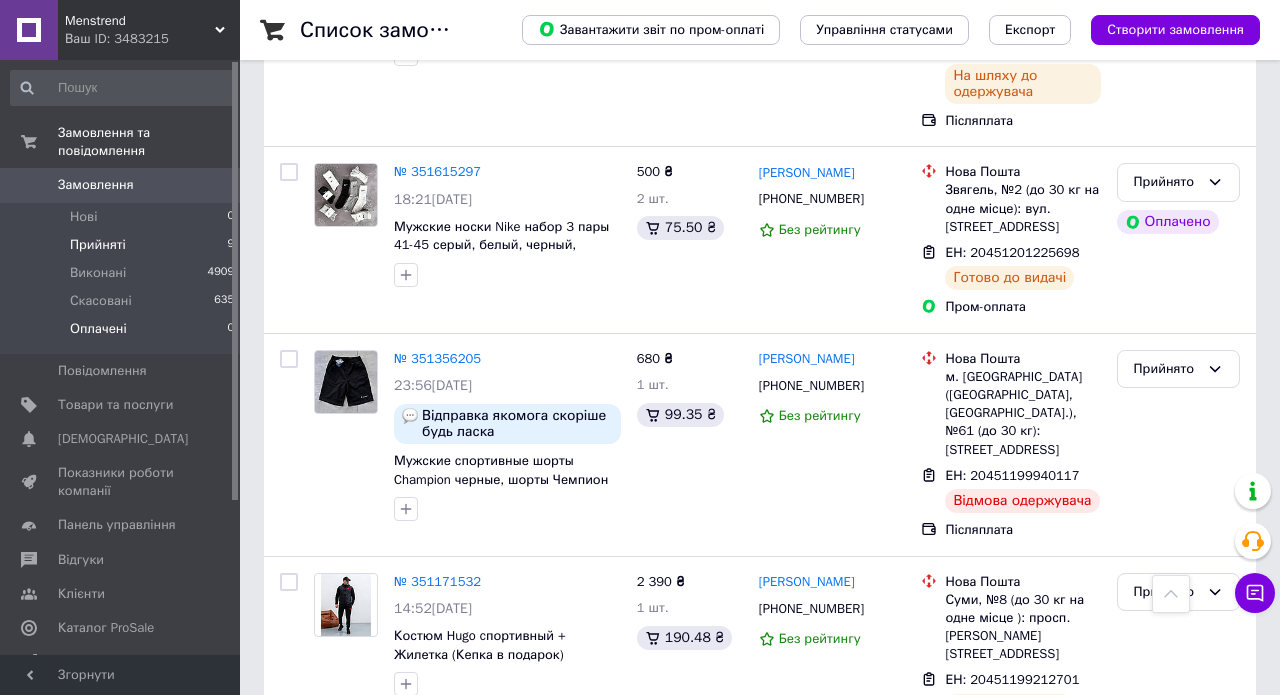 scroll, scrollTop: 1472, scrollLeft: 0, axis: vertical 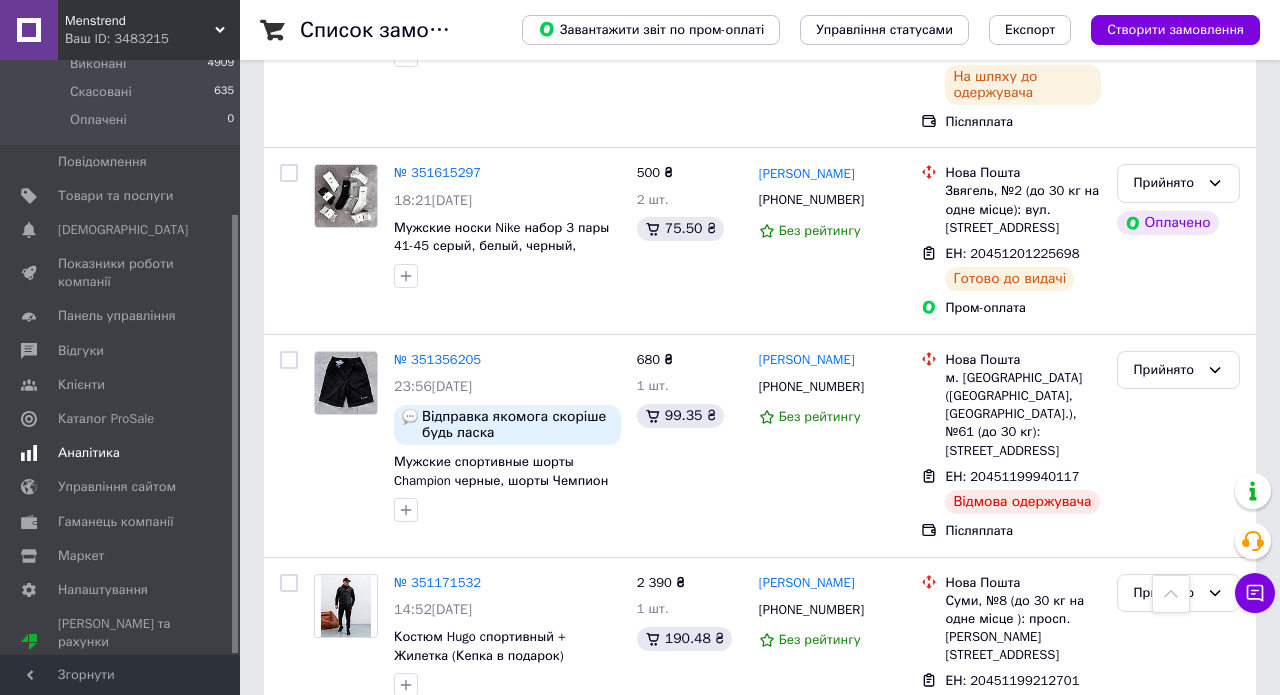 click on "Аналітика" at bounding box center [123, 453] 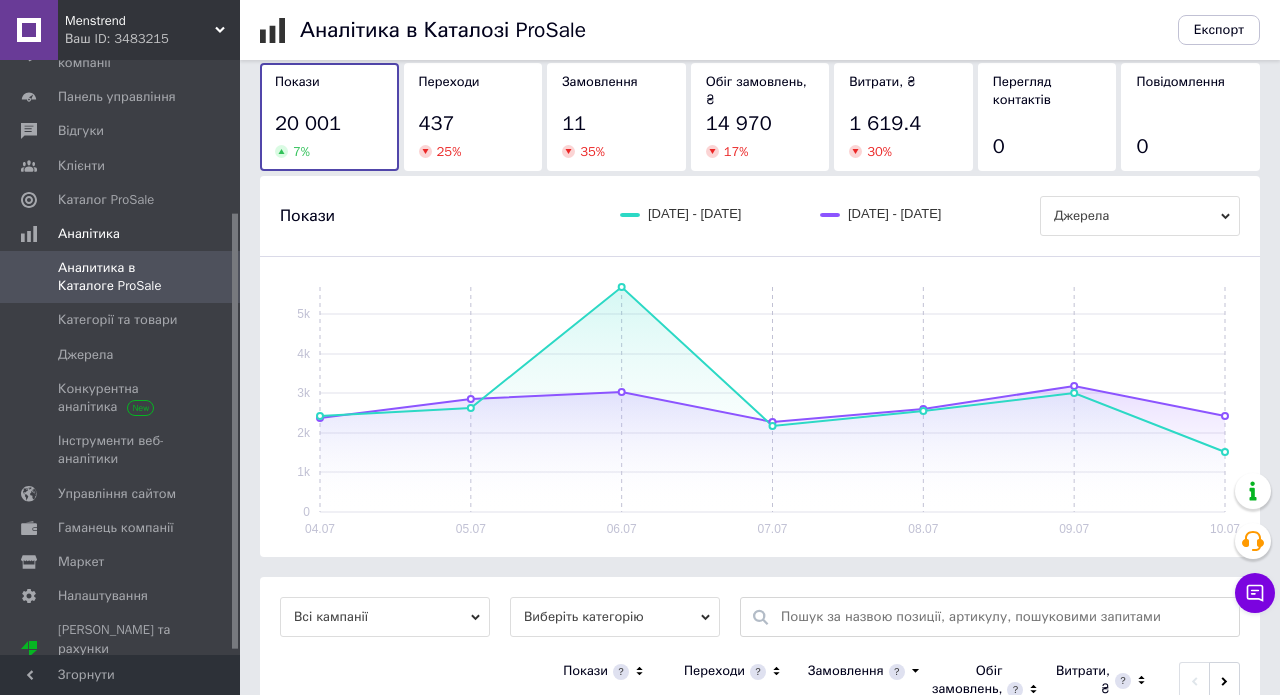 scroll, scrollTop: 205, scrollLeft: 0, axis: vertical 